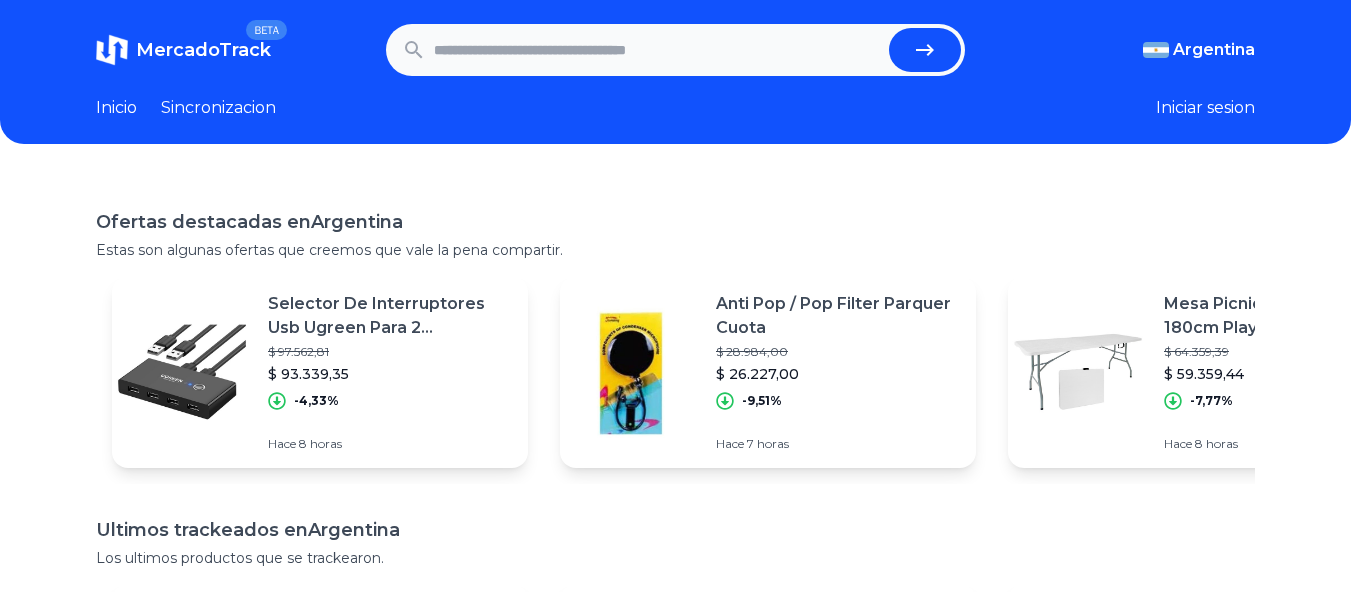 scroll, scrollTop: 0, scrollLeft: 0, axis: both 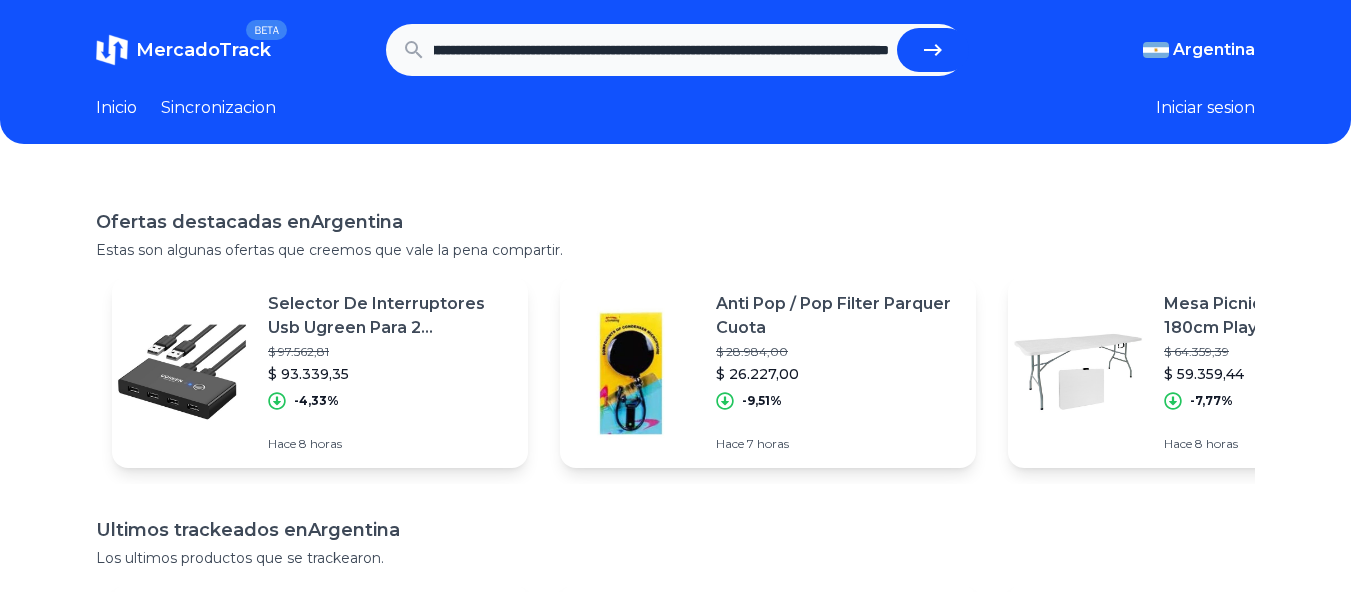 type on "**********" 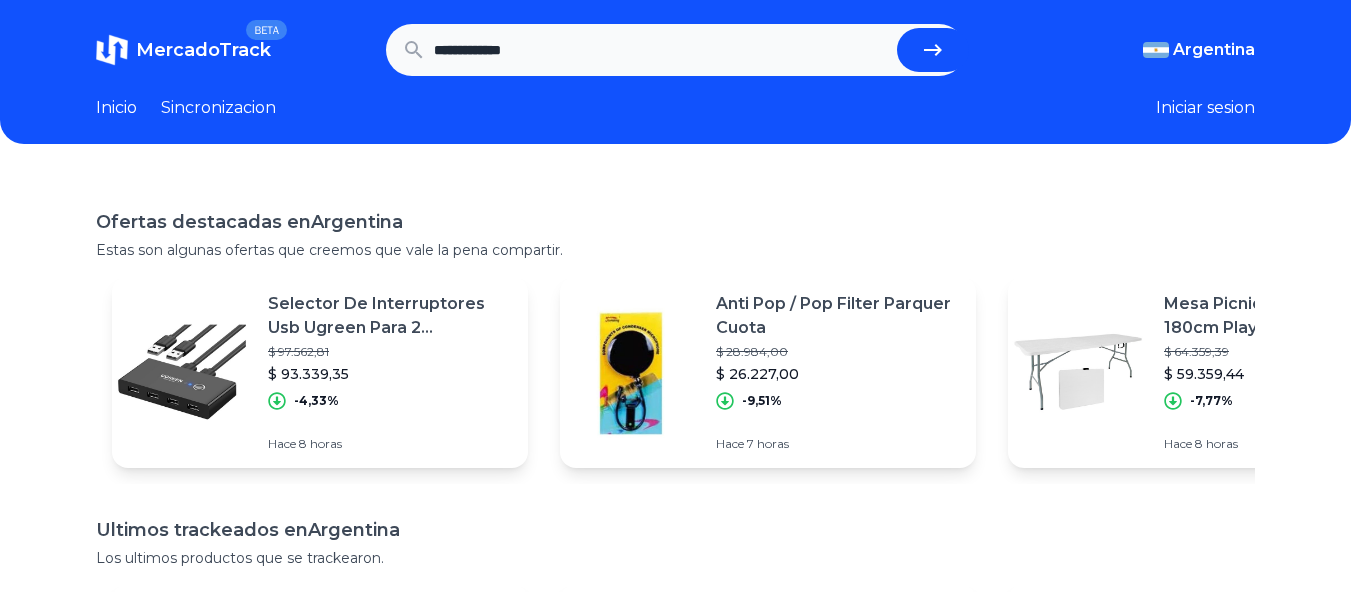 scroll, scrollTop: 0, scrollLeft: 0, axis: both 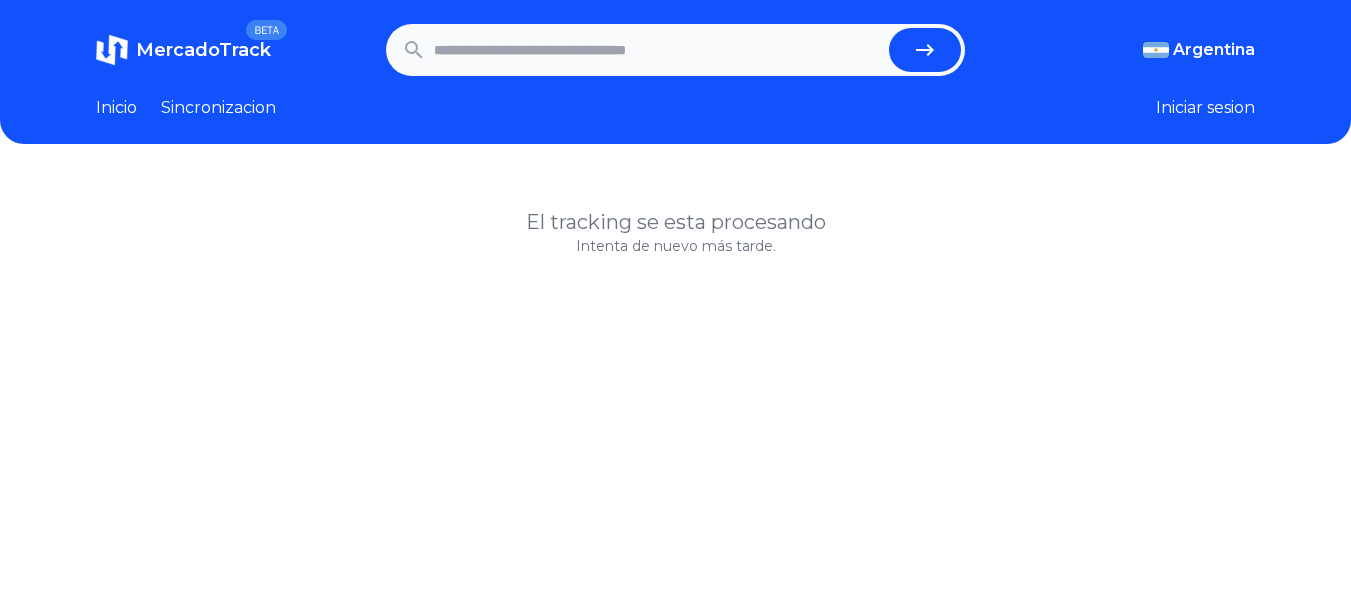 click on "El tracking se esta procesando Intenta de nuevo más tarde." at bounding box center [675, 472] 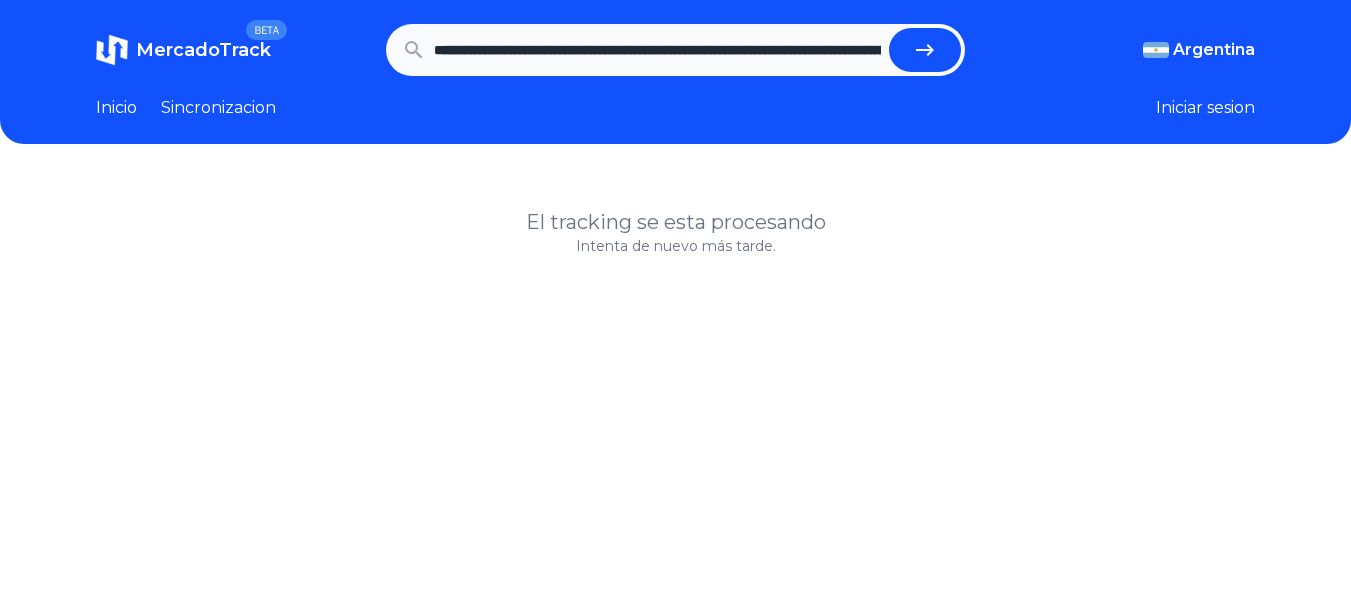 scroll, scrollTop: 0, scrollLeft: 1880, axis: horizontal 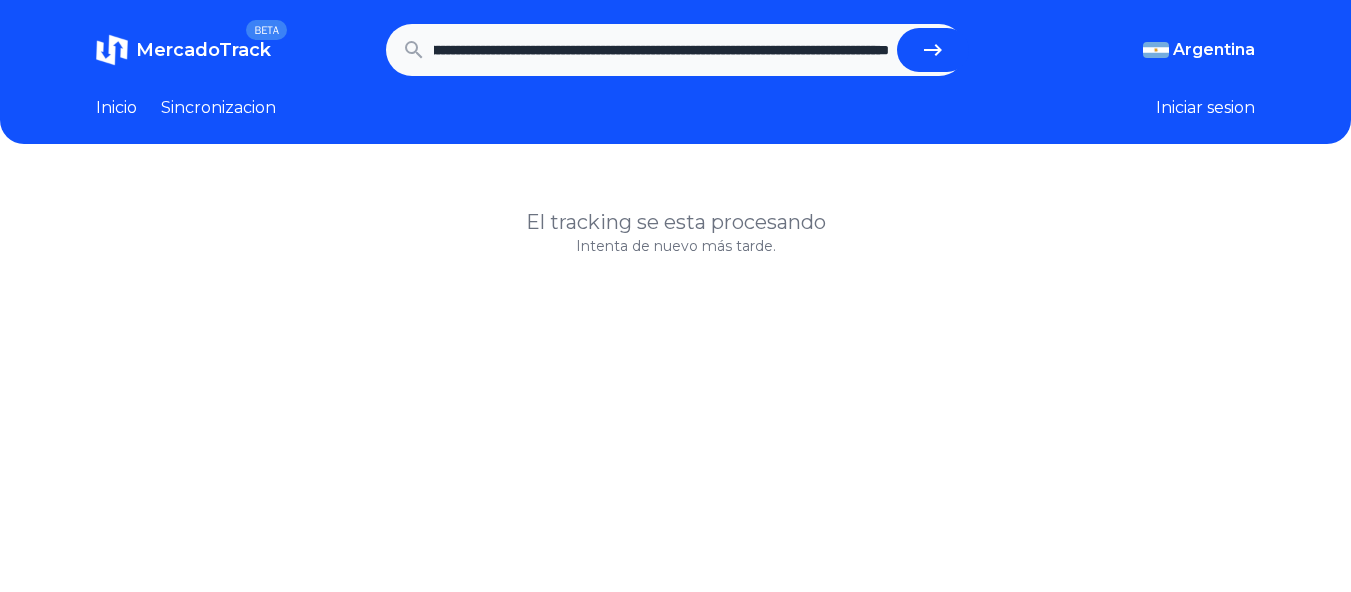 type on "**********" 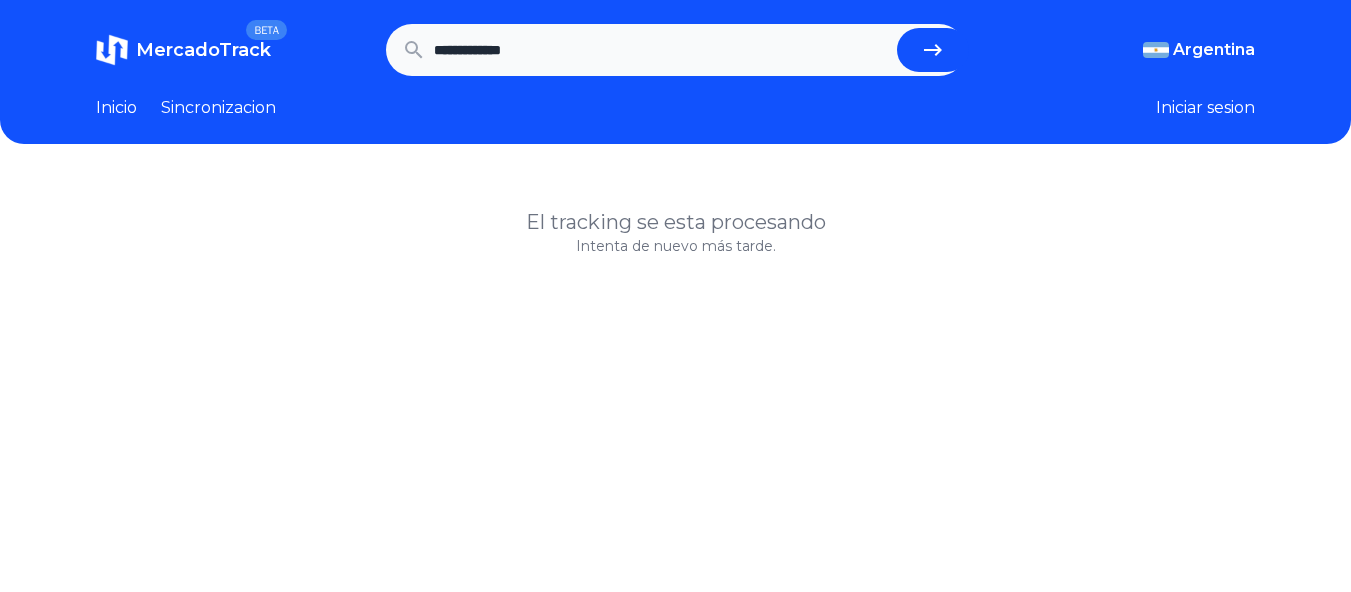 scroll, scrollTop: 0, scrollLeft: 0, axis: both 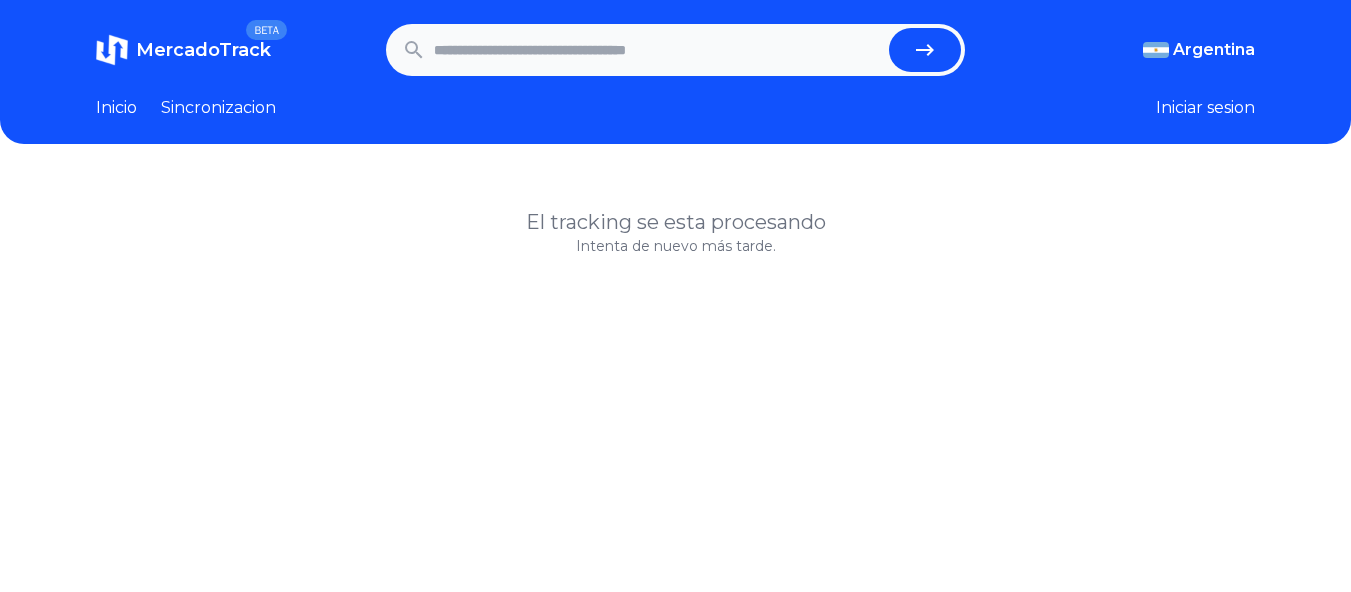 click on "Inicio" at bounding box center (116, 108) 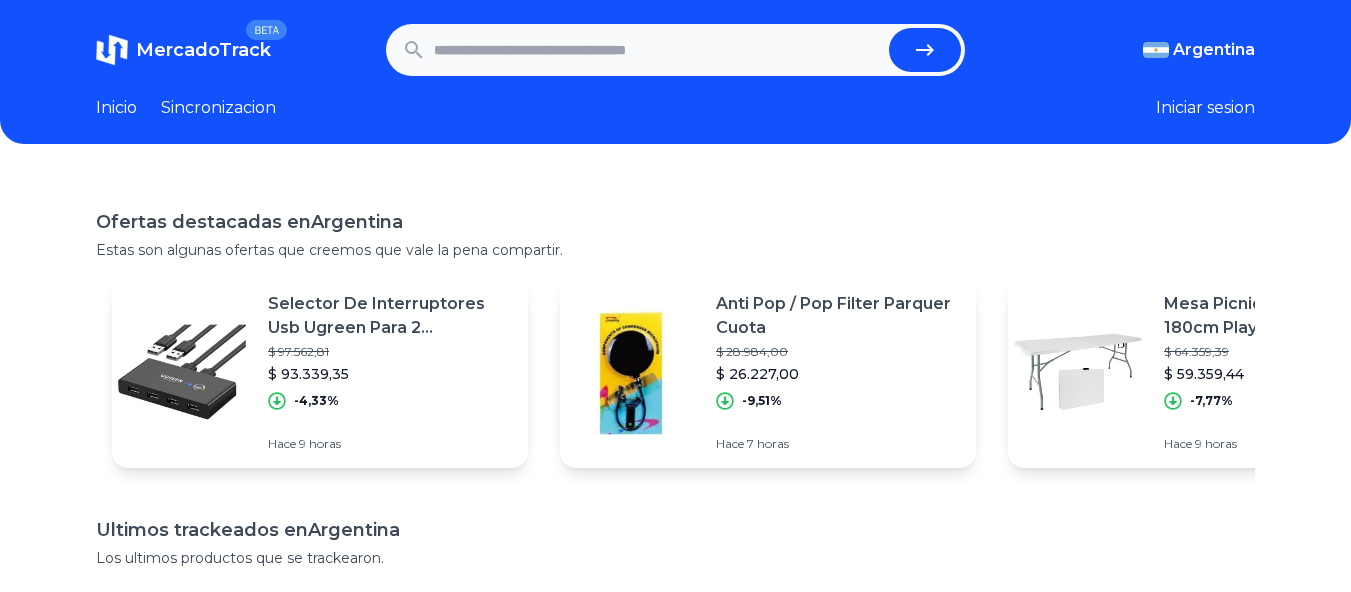 click at bounding box center [658, 50] 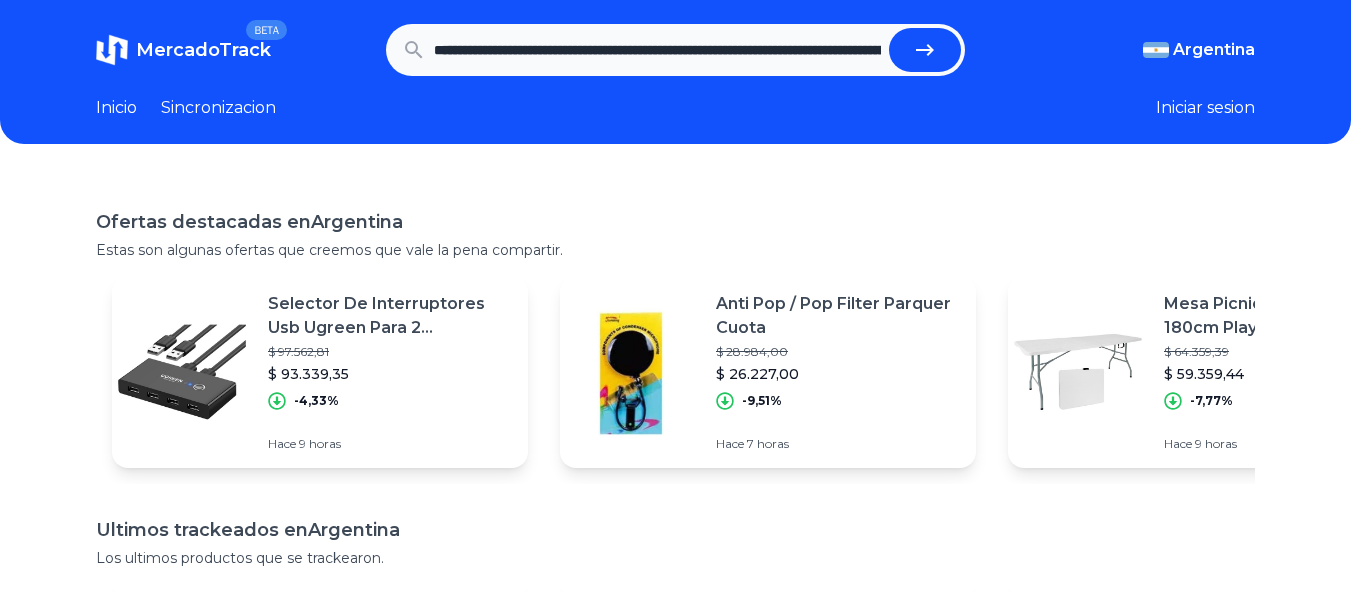 scroll, scrollTop: 0, scrollLeft: 1880, axis: horizontal 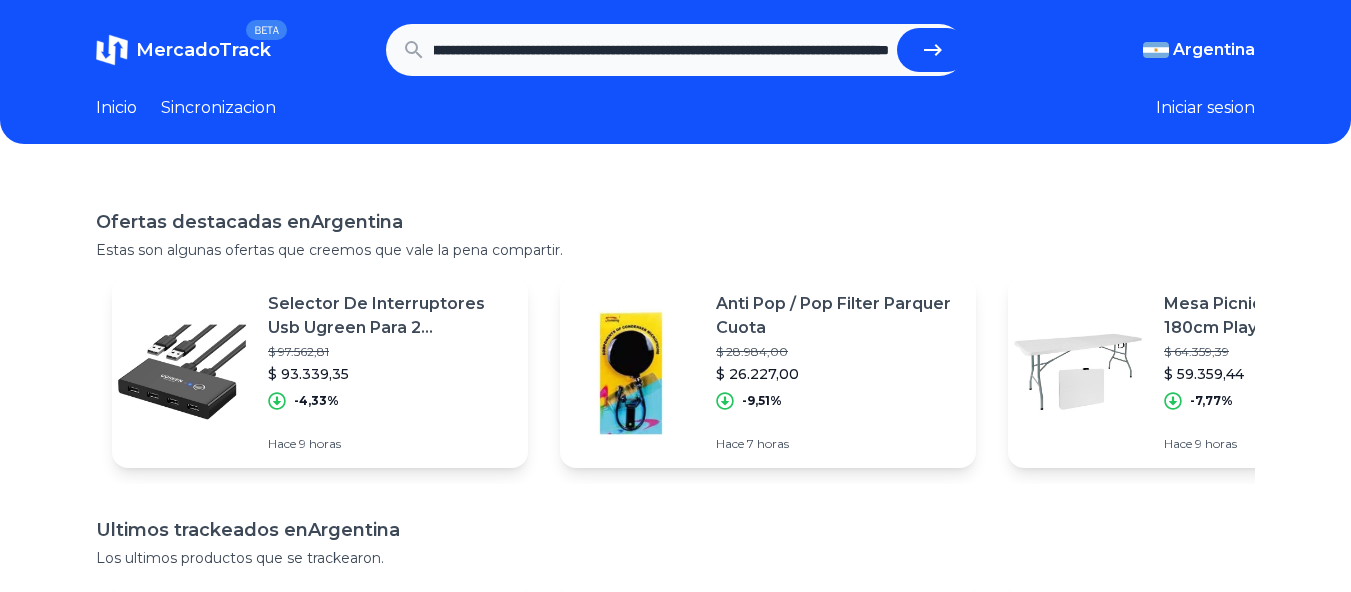 type on "**********" 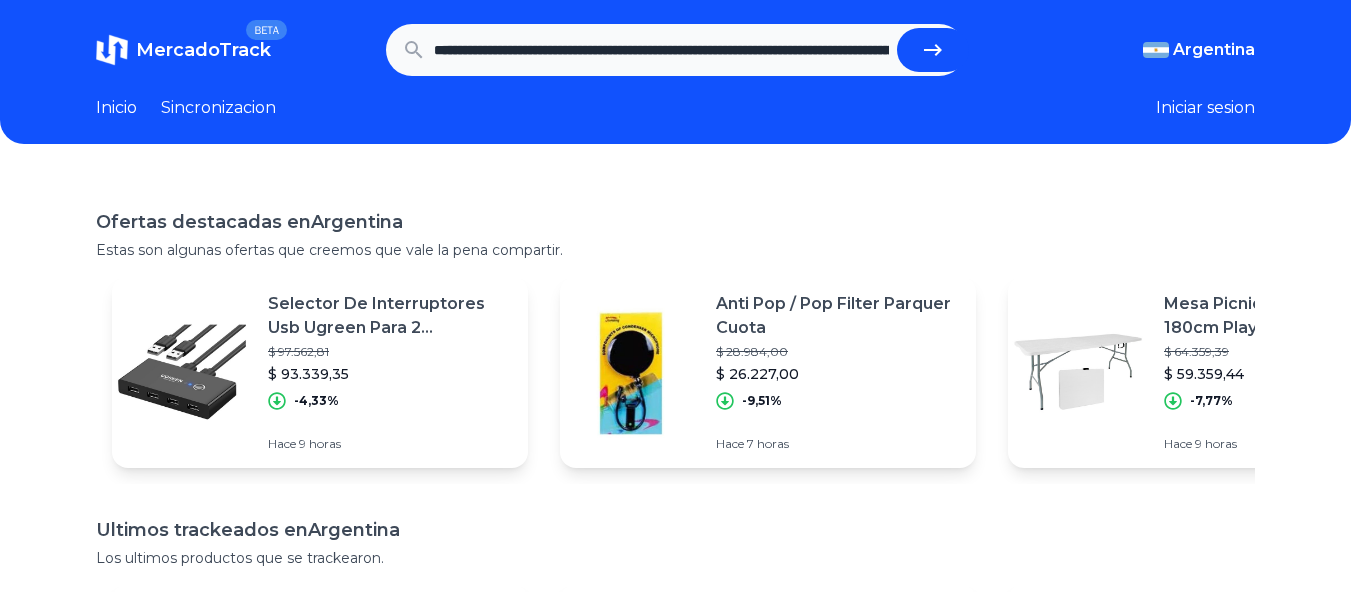 click on "**********" at bounding box center (661, 50) 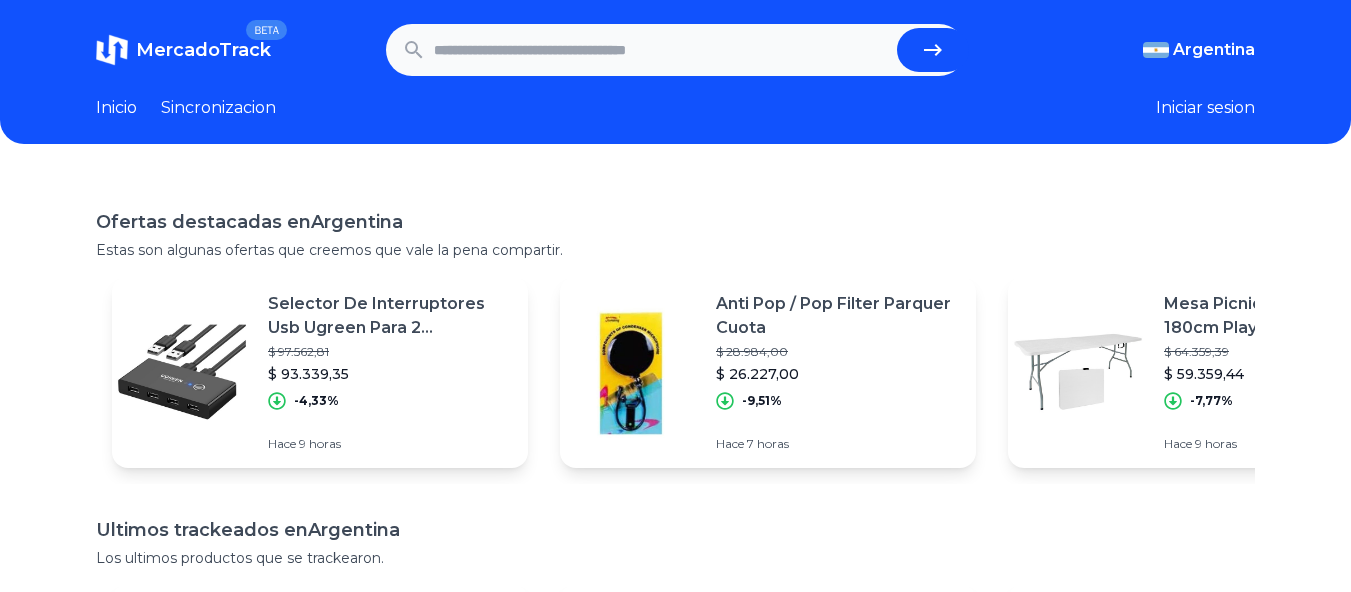 paste on "**********" 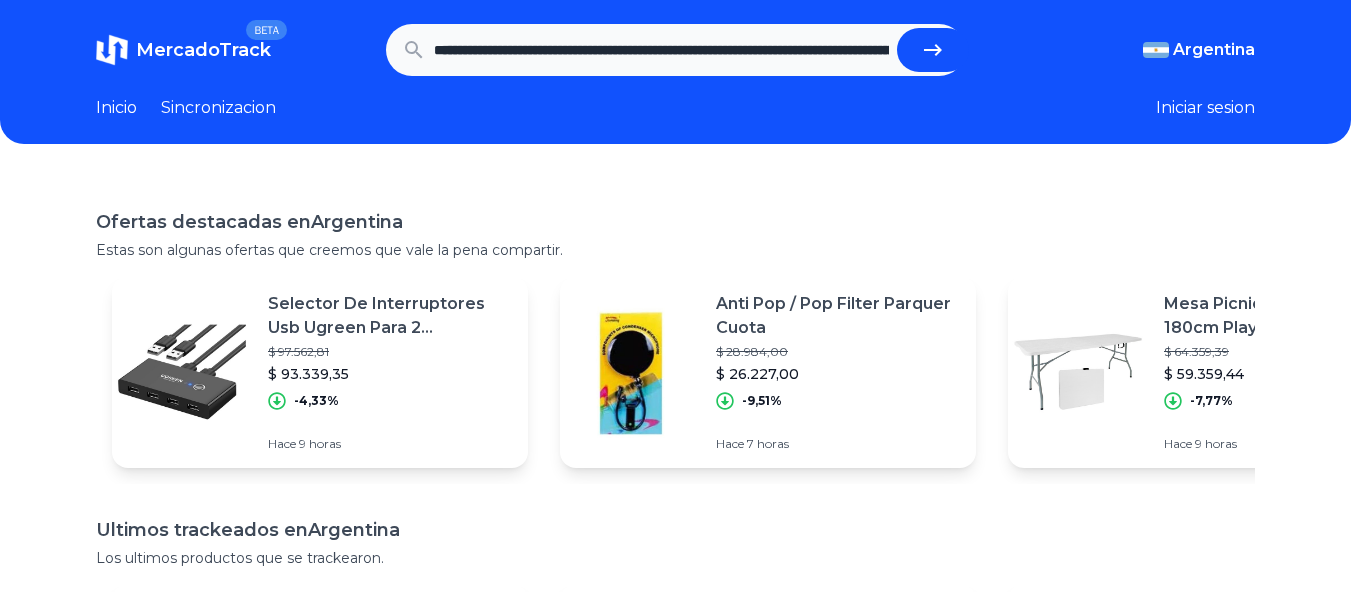 scroll, scrollTop: 0, scrollLeft: 1880, axis: horizontal 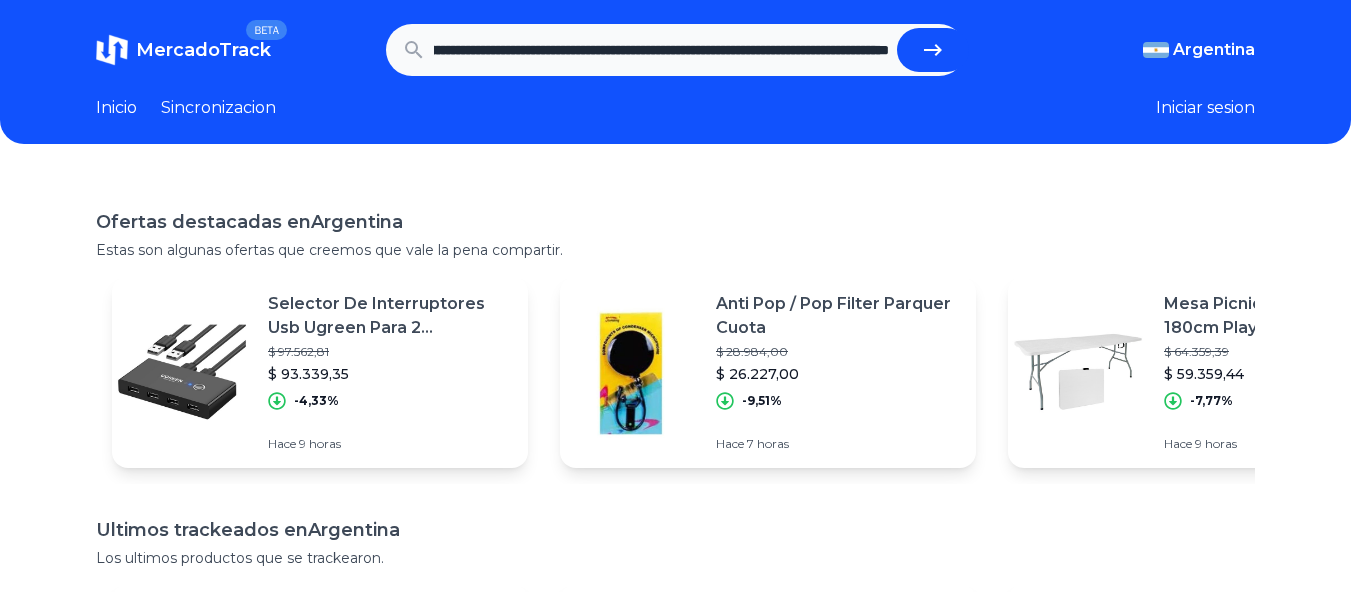 click at bounding box center [933, 50] 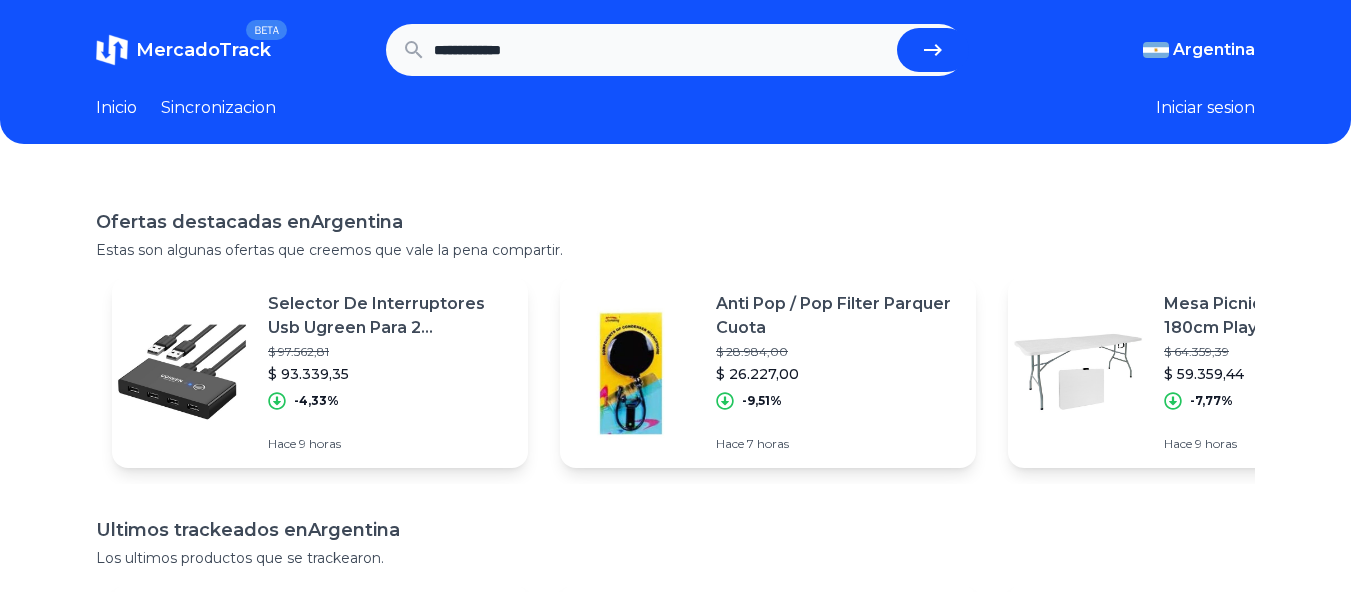 scroll, scrollTop: 0, scrollLeft: 0, axis: both 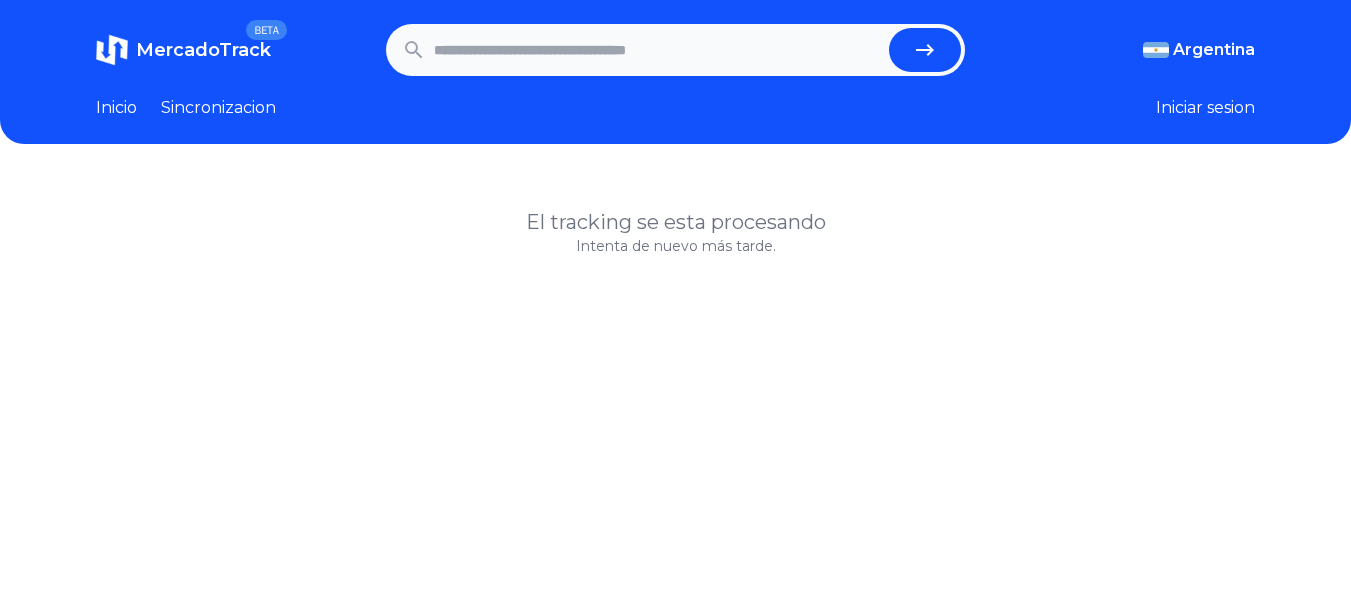 click at bounding box center [658, 50] 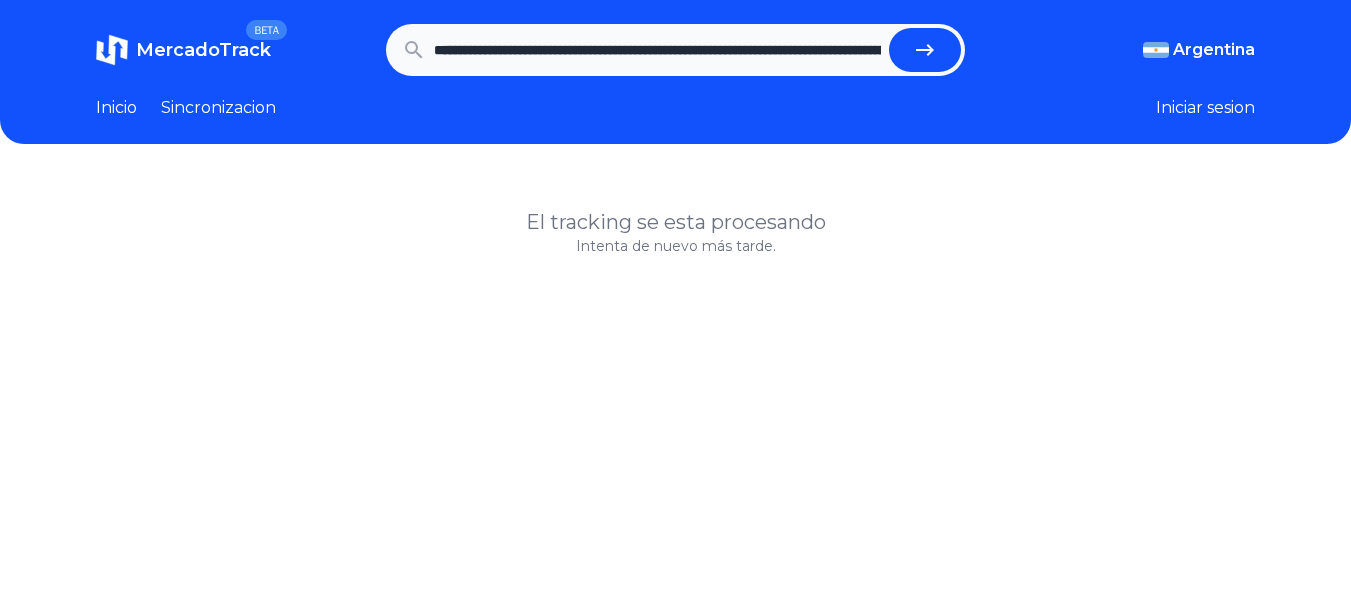 scroll, scrollTop: 0, scrollLeft: 1813, axis: horizontal 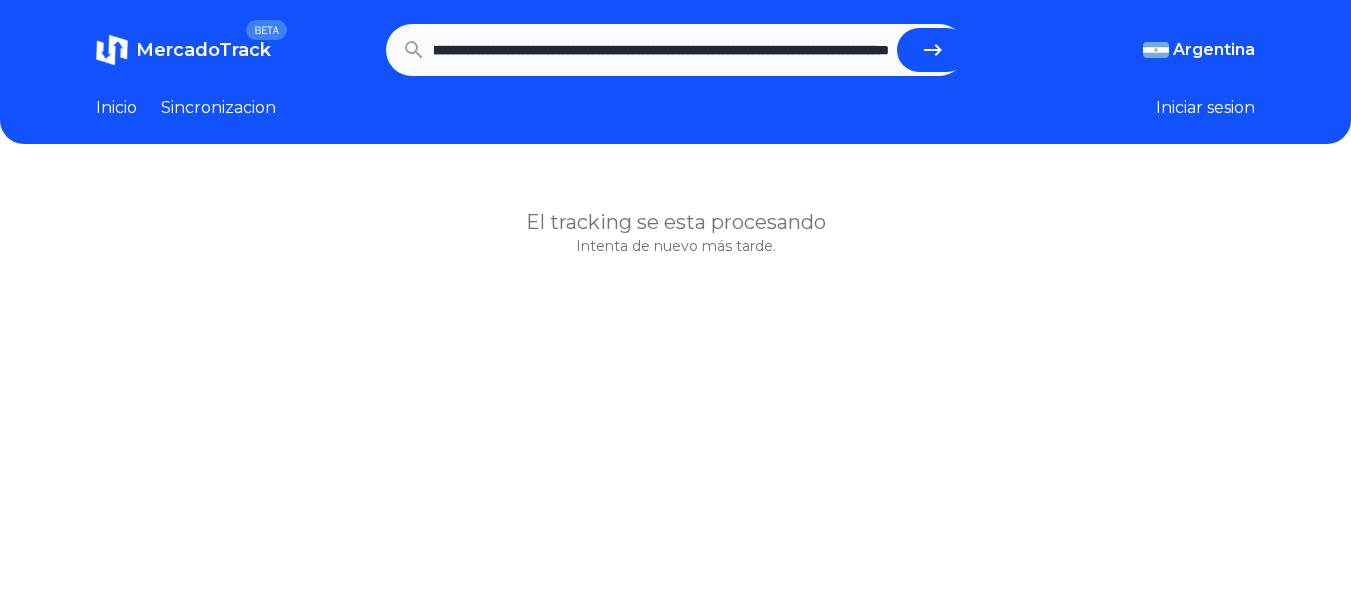 type on "**********" 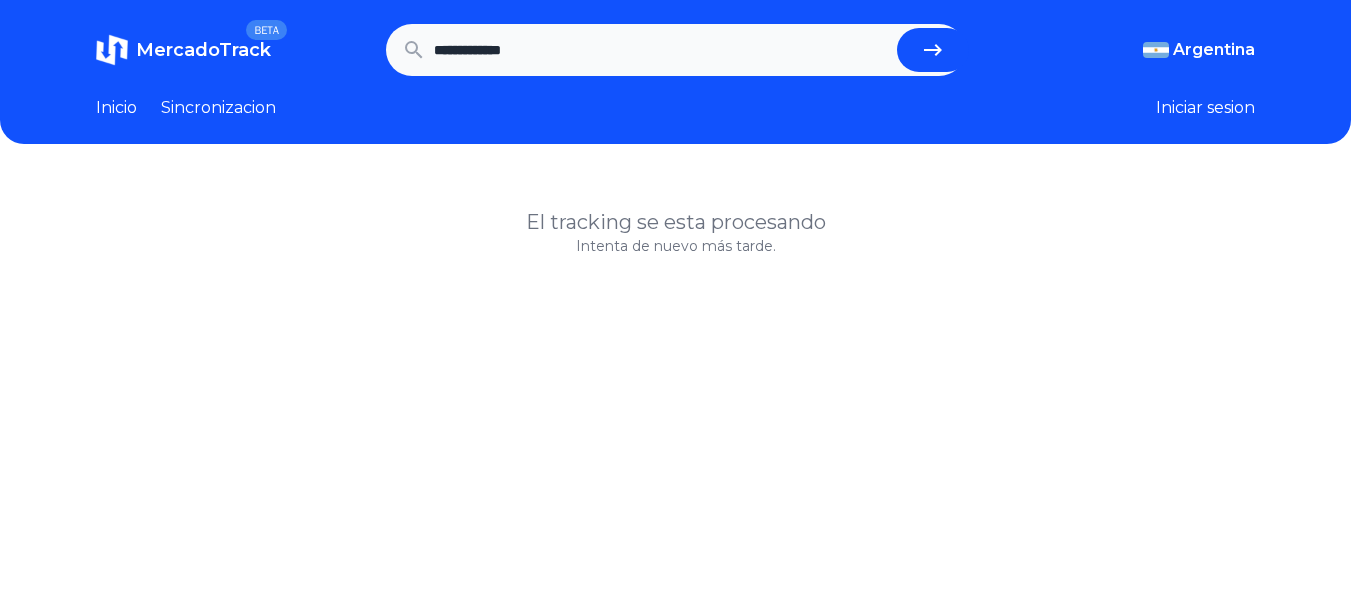 scroll, scrollTop: 0, scrollLeft: 0, axis: both 